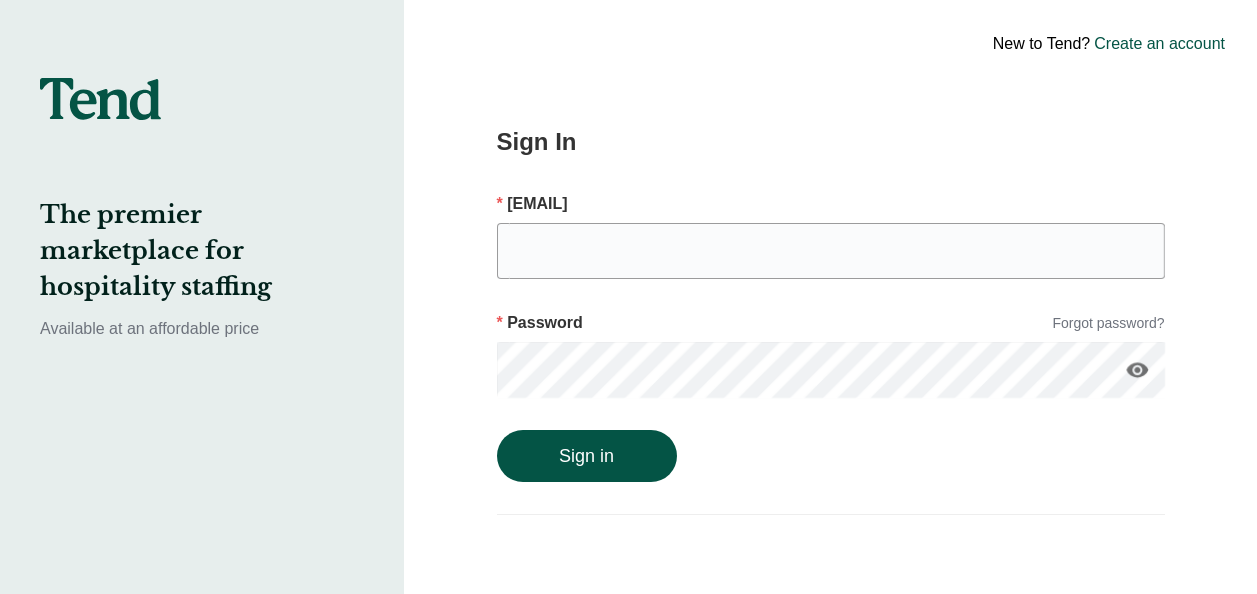 scroll, scrollTop: 0, scrollLeft: 0, axis: both 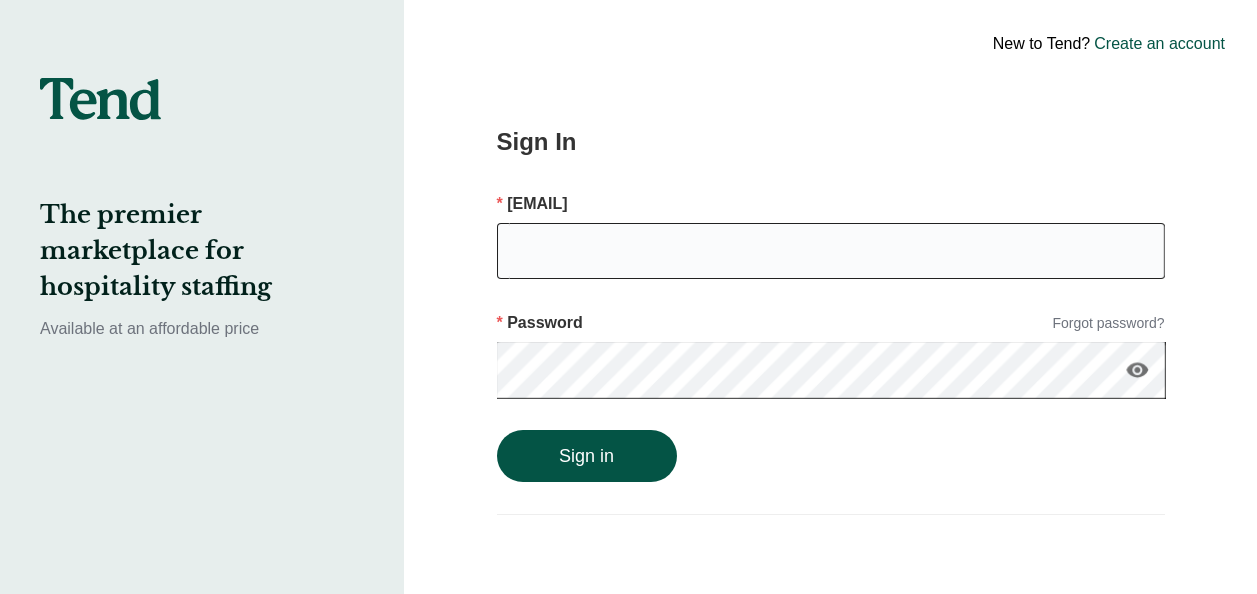click at bounding box center [831, 251] 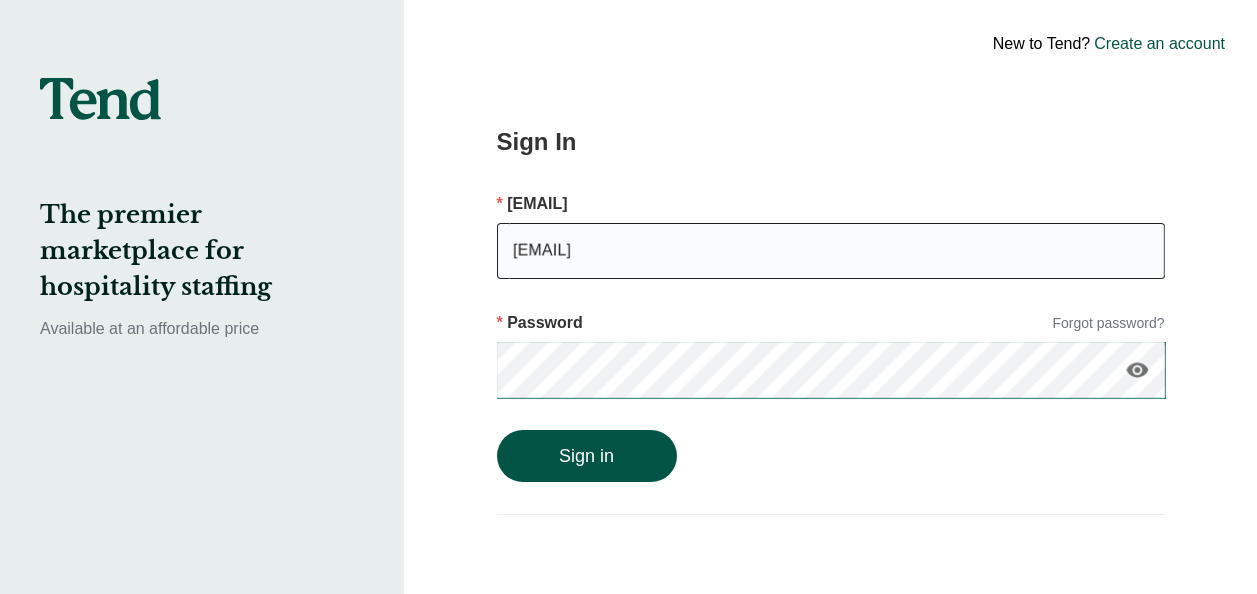 click on "Sign in" at bounding box center (587, 456) 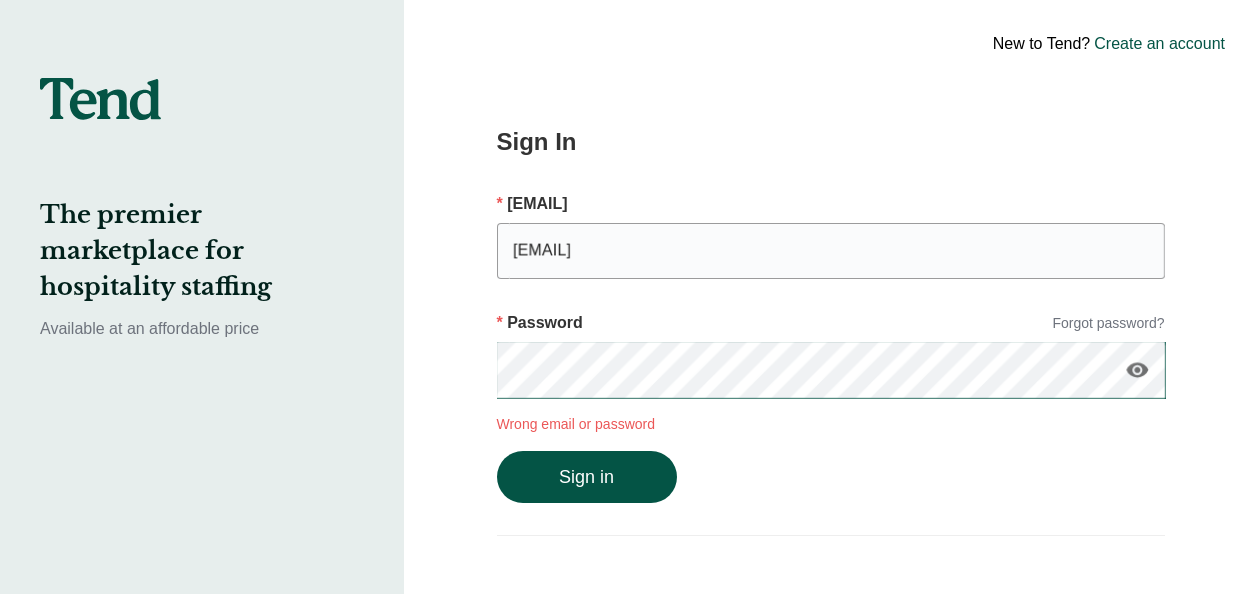 click on "The premier marketplace for hospitality staffing Available at an affordable price New to Tend? Create an account Sign In Email nonotnothing2017@gmail.com Password Forgot password?   visibility Wrong email or password Sign in" at bounding box center [628, 310] 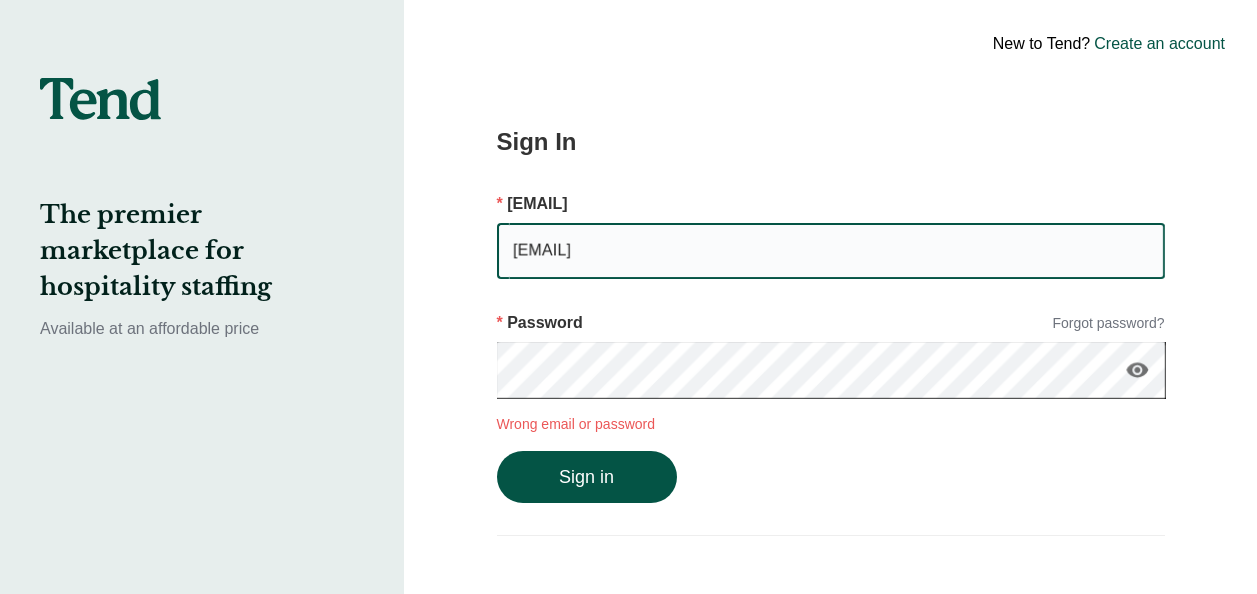drag, startPoint x: 796, startPoint y: 248, endPoint x: 8, endPoint y: 239, distance: 788.0514 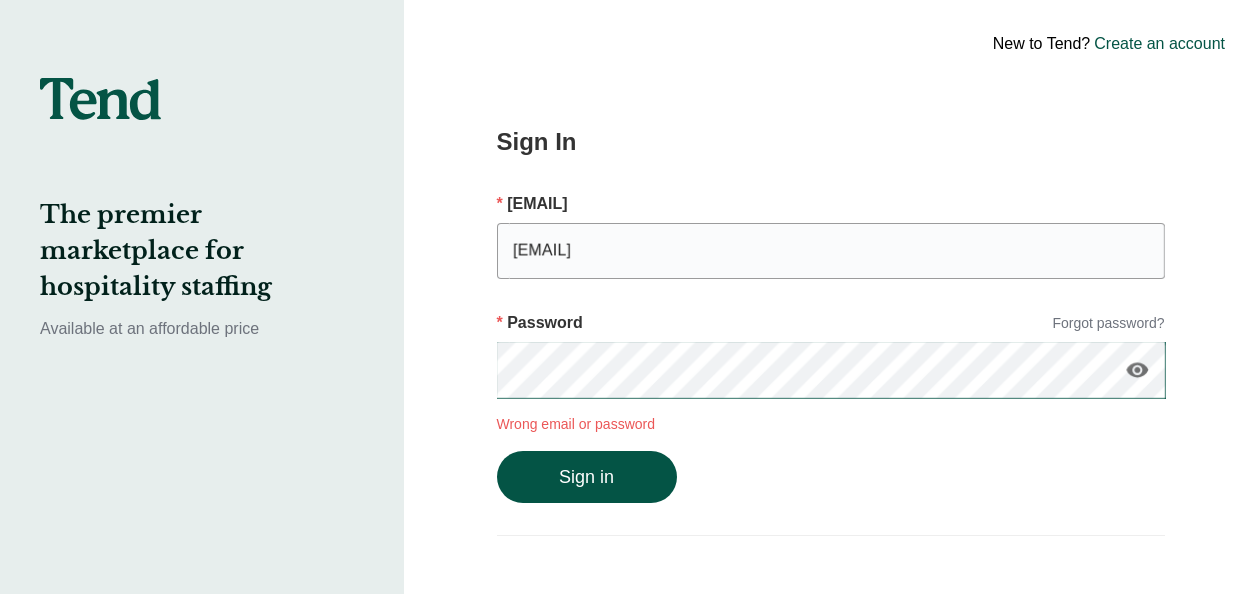 click on "The premier marketplace for hospitality staffing Available at an affordable price New to Tend? Create an account Sign In Email emanuelrodriguez7771995@gmail.com Password Forgot password?   visibility Wrong email or password Sign in" at bounding box center [628, 310] 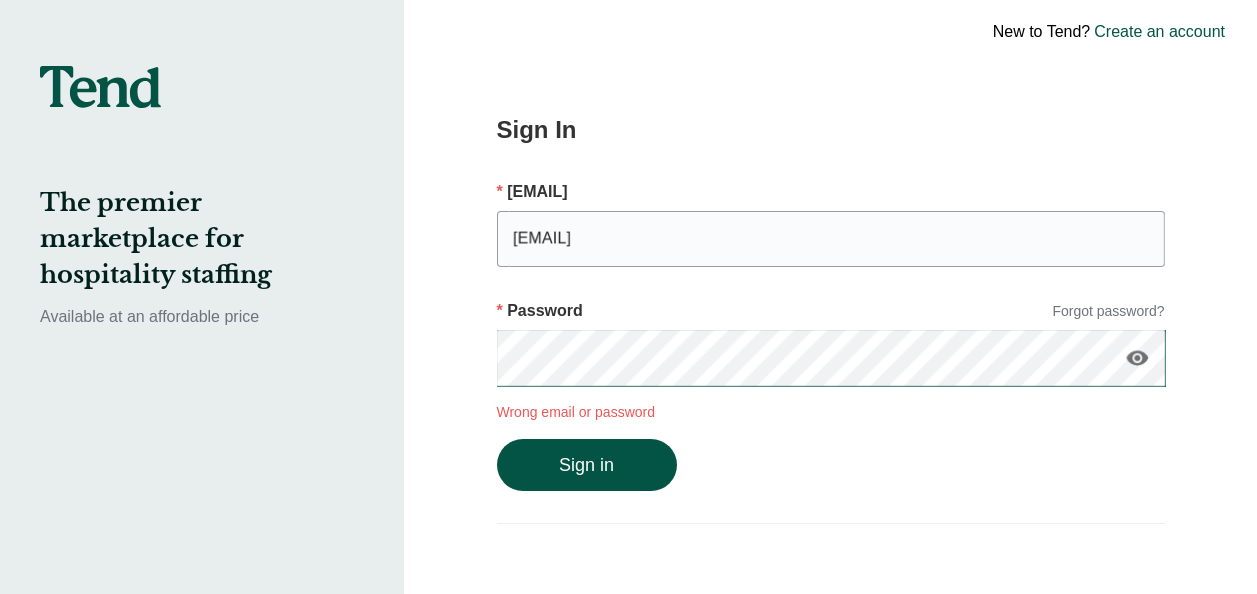 scroll, scrollTop: 0, scrollLeft: 0, axis: both 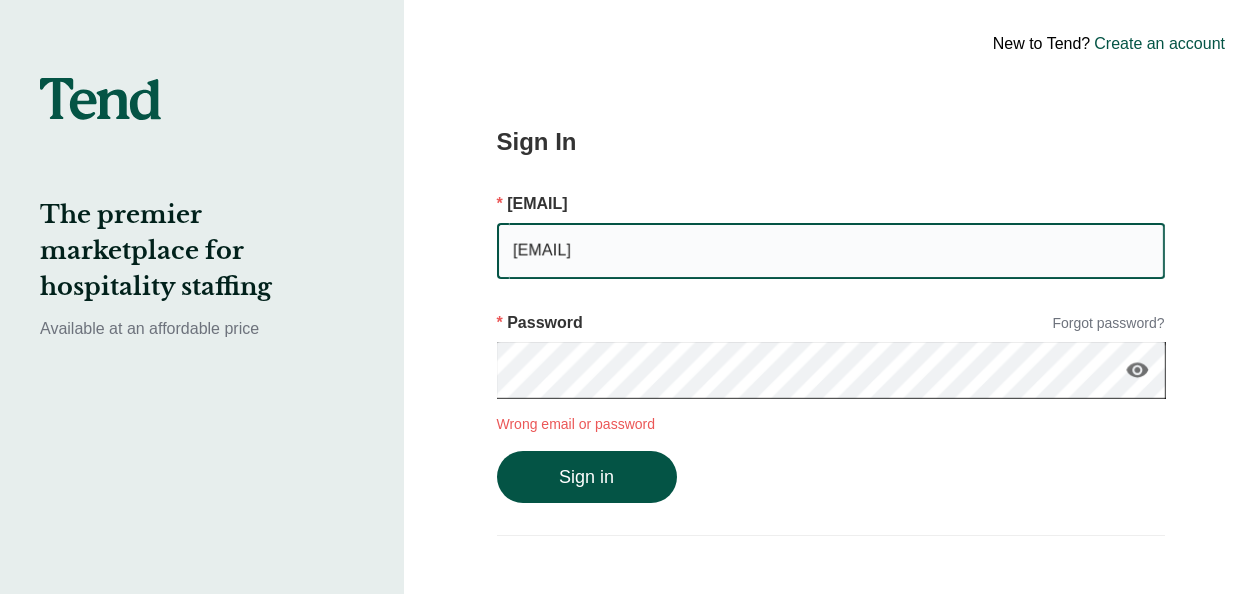 drag, startPoint x: 847, startPoint y: 242, endPoint x: 468, endPoint y: 285, distance: 381.43152 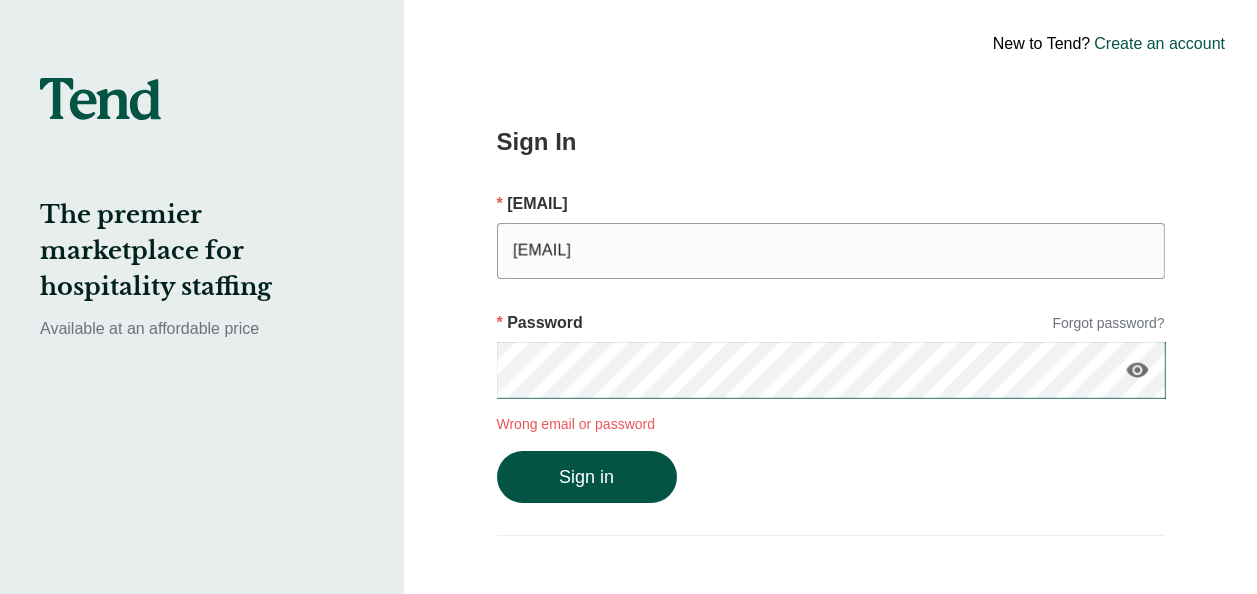 click on "The premier marketplace for hospitality staffing Available at an affordable price New to Tend? Create an account Sign In Email emanuelrodriguez7771995@gmail.com Password Forgot password?   visibility Wrong email or password Sign in" at bounding box center [628, 297] 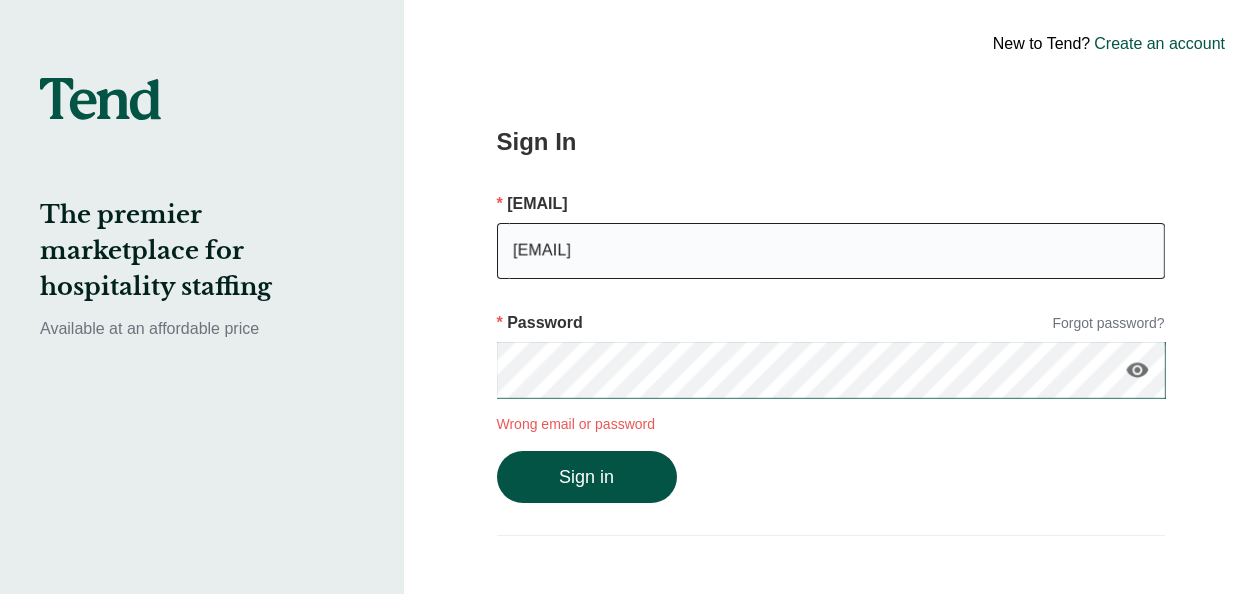 click on "[EMAIL]" at bounding box center (831, 251) 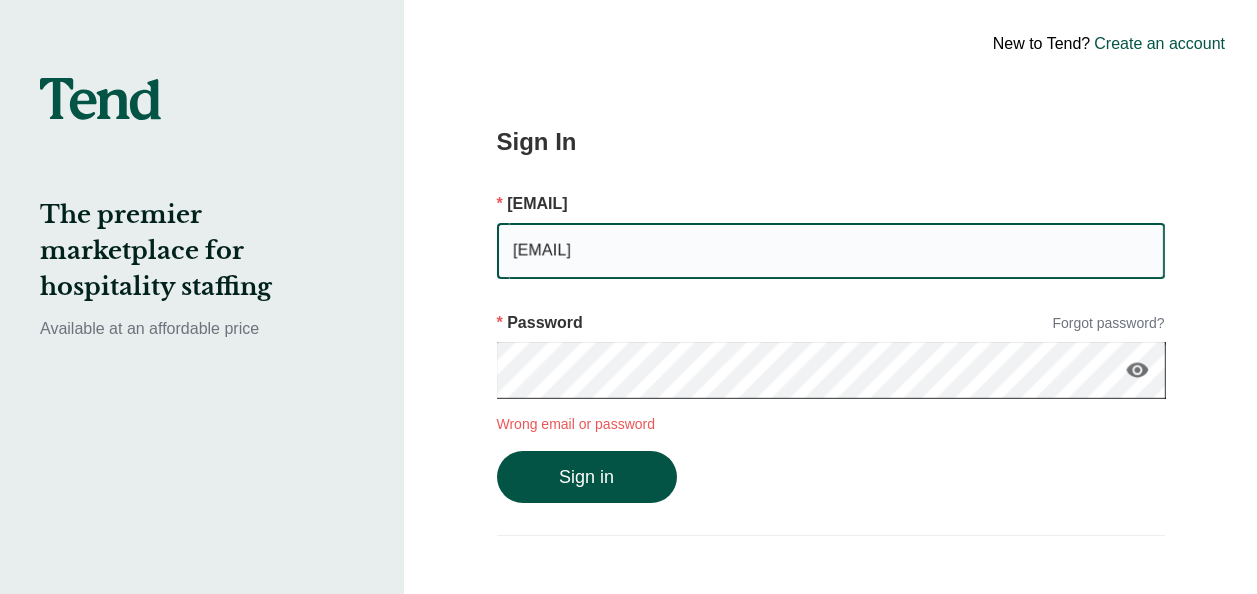 drag, startPoint x: 807, startPoint y: 265, endPoint x: 0, endPoint y: 21, distance: 843.0807 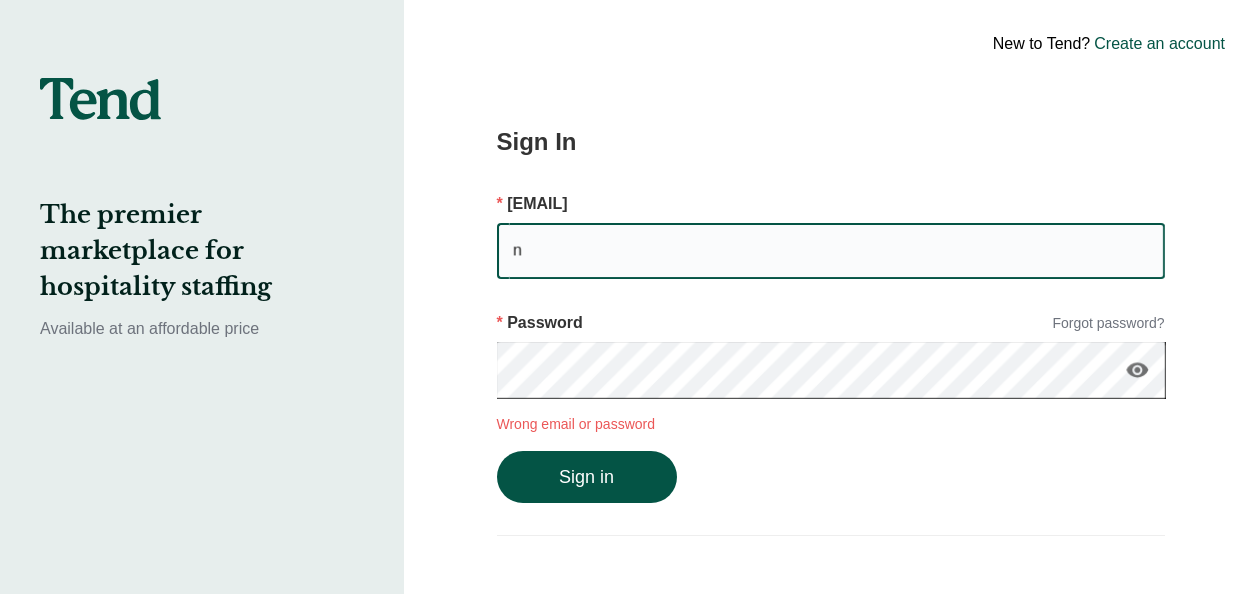 type on "[EMAIL]" 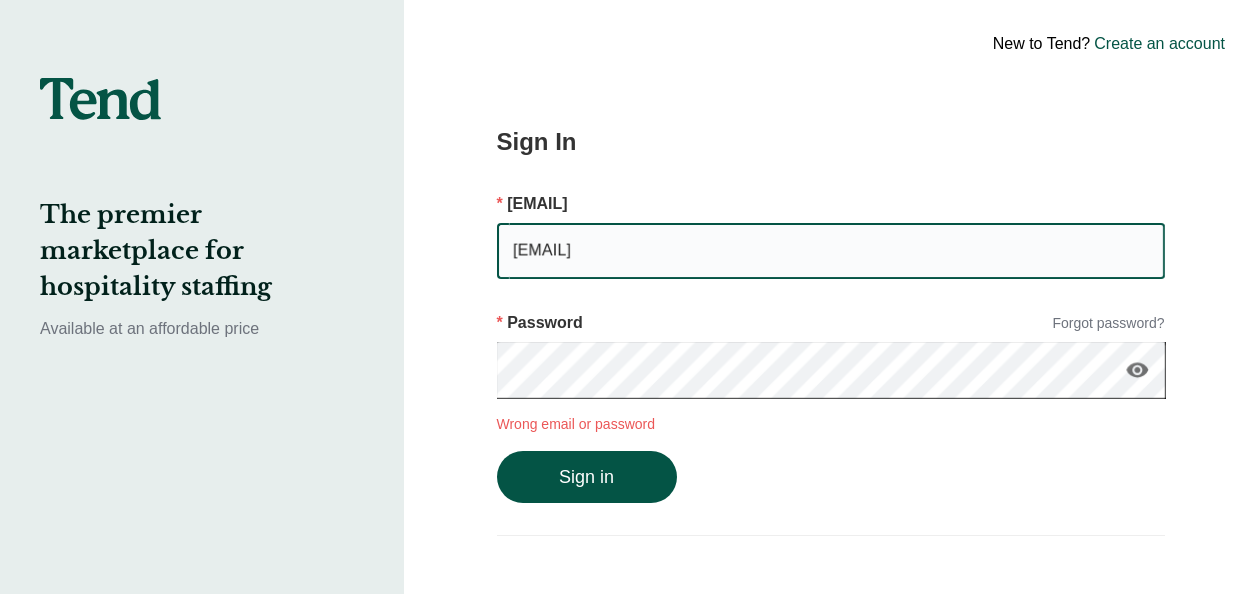 click on "visibility" at bounding box center [1137, 370] 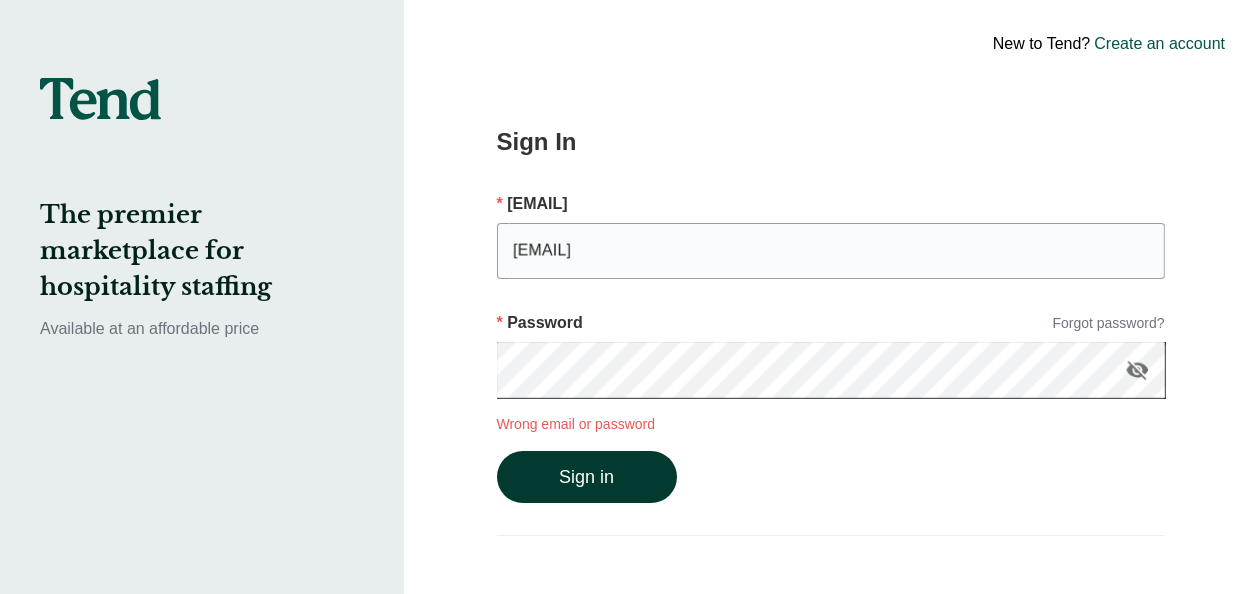 click on "Sign in" at bounding box center (587, 477) 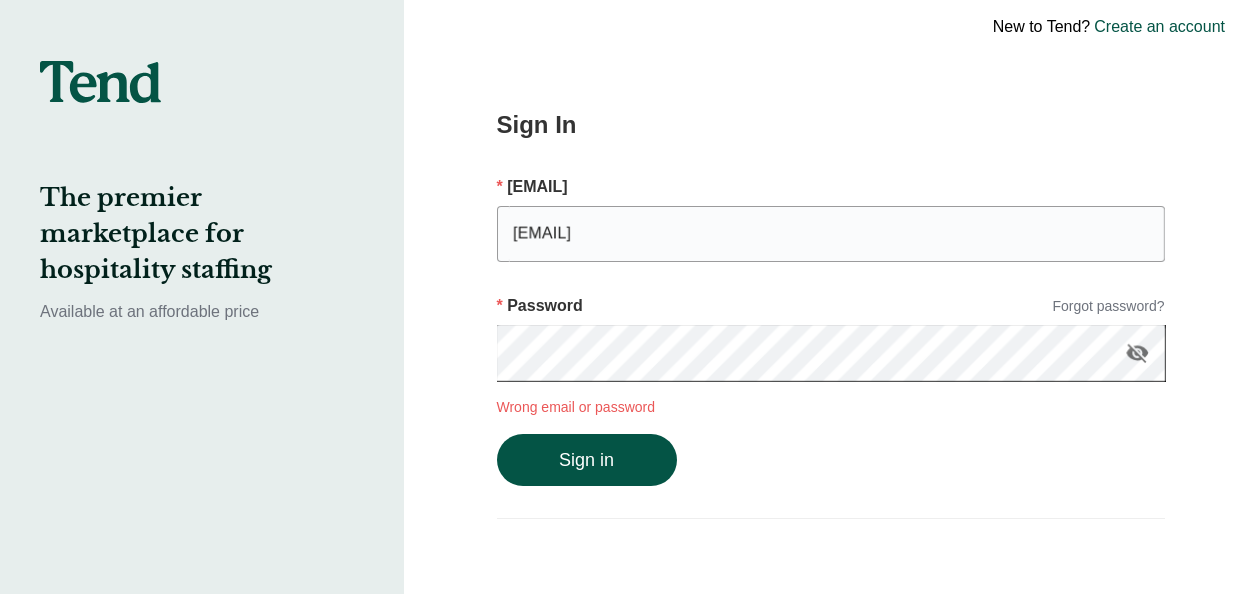 scroll, scrollTop: 26, scrollLeft: 0, axis: vertical 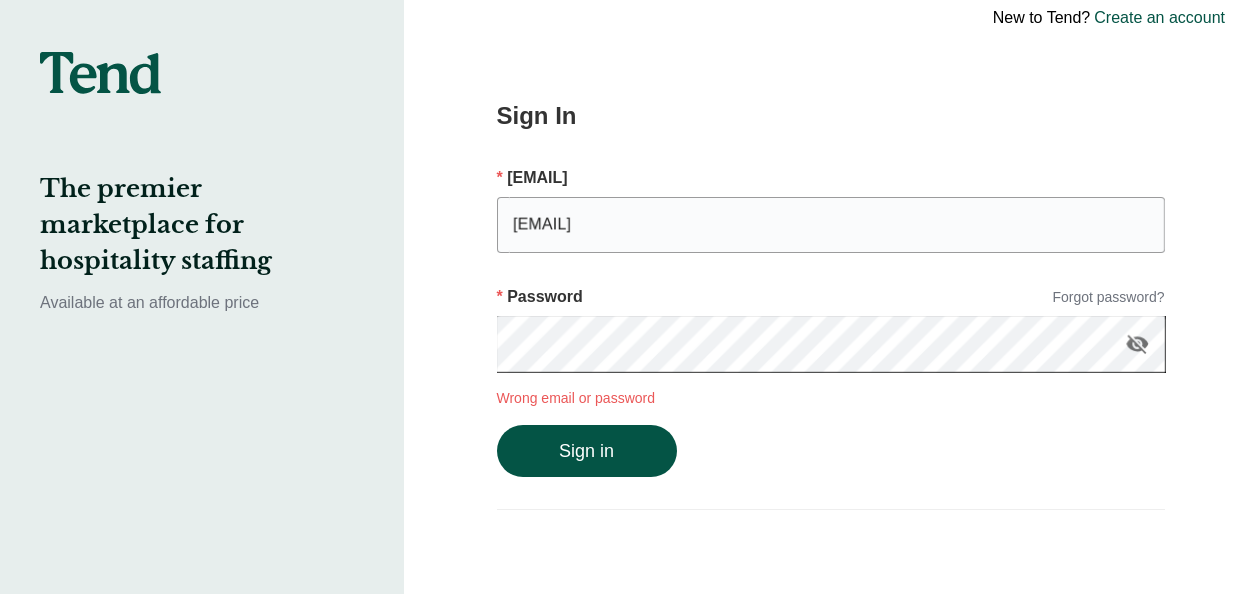 click on "Create an account" at bounding box center [1159, 18] 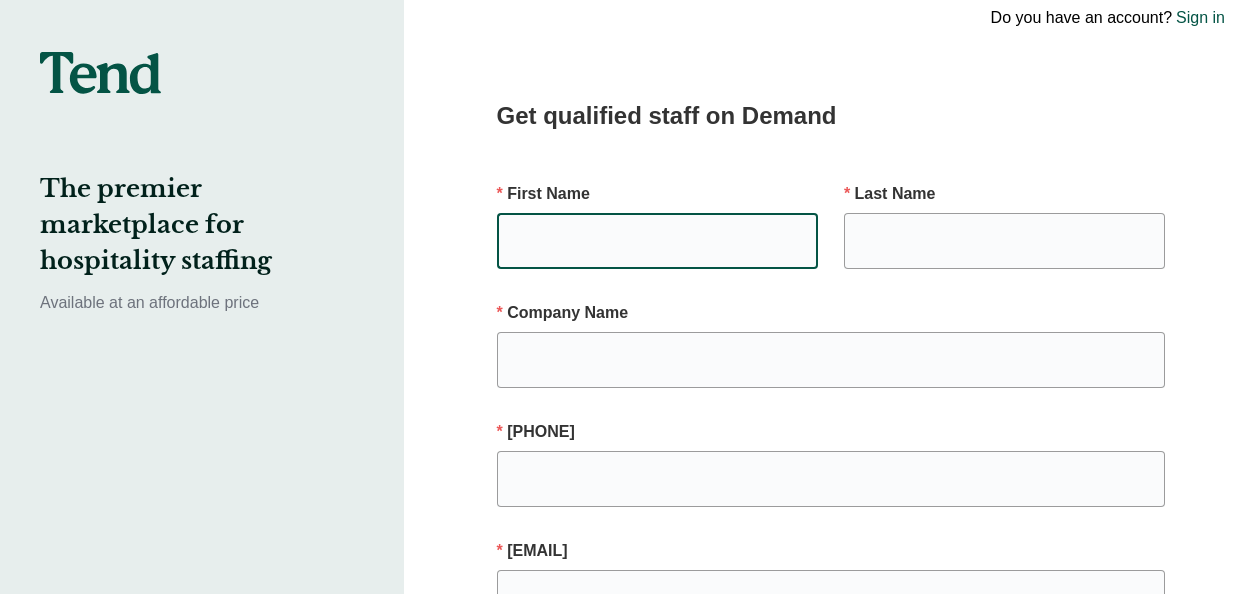 click at bounding box center (657, 241) 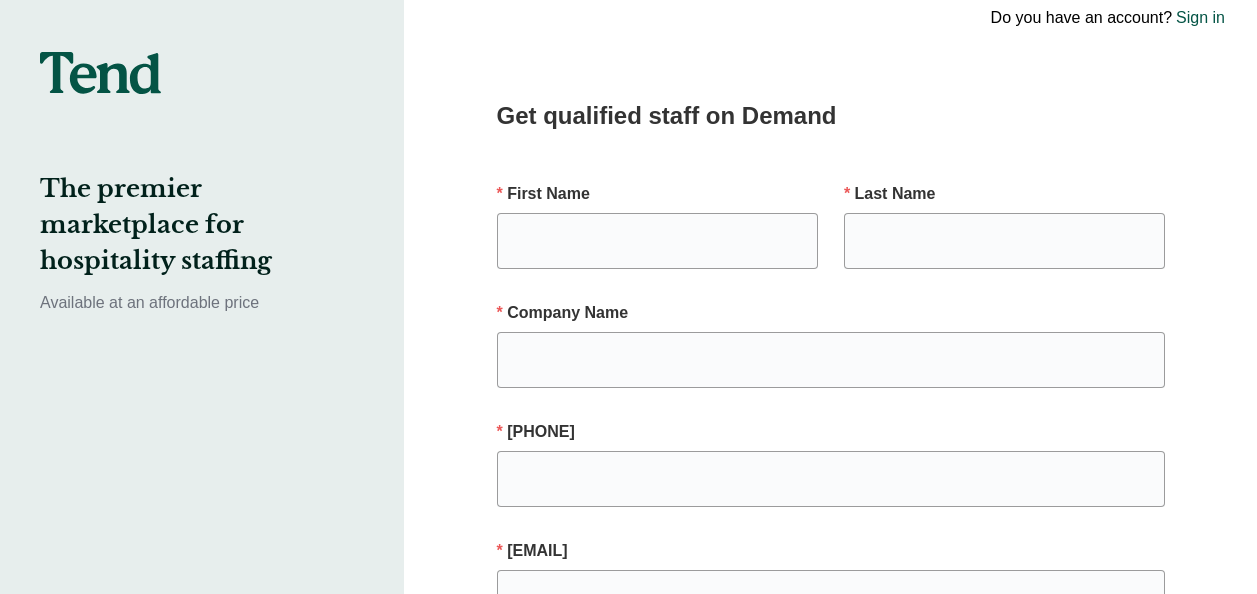 drag, startPoint x: 231, startPoint y: 110, endPoint x: 735, endPoint y: 173, distance: 507.92224 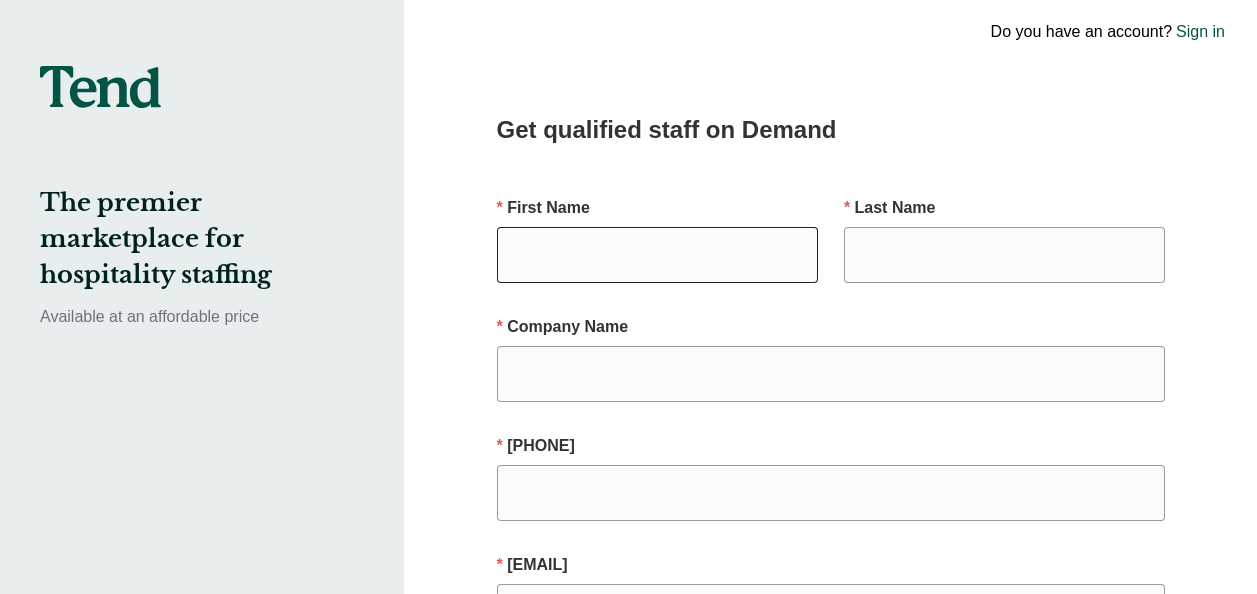 scroll, scrollTop: 0, scrollLeft: 0, axis: both 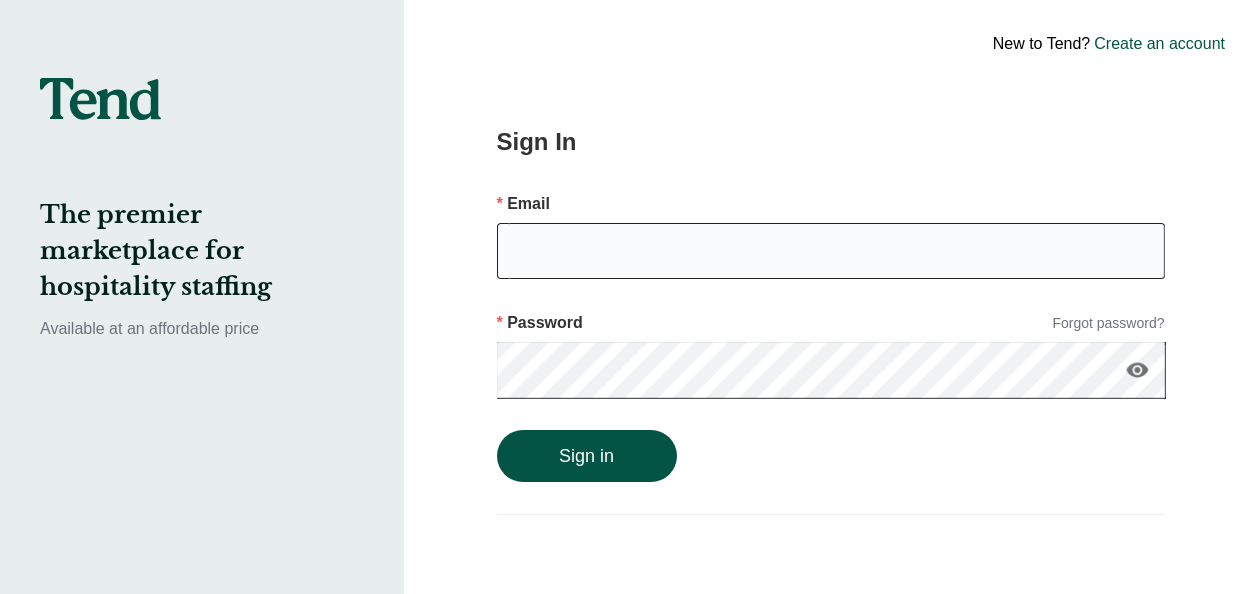 click at bounding box center [831, 251] 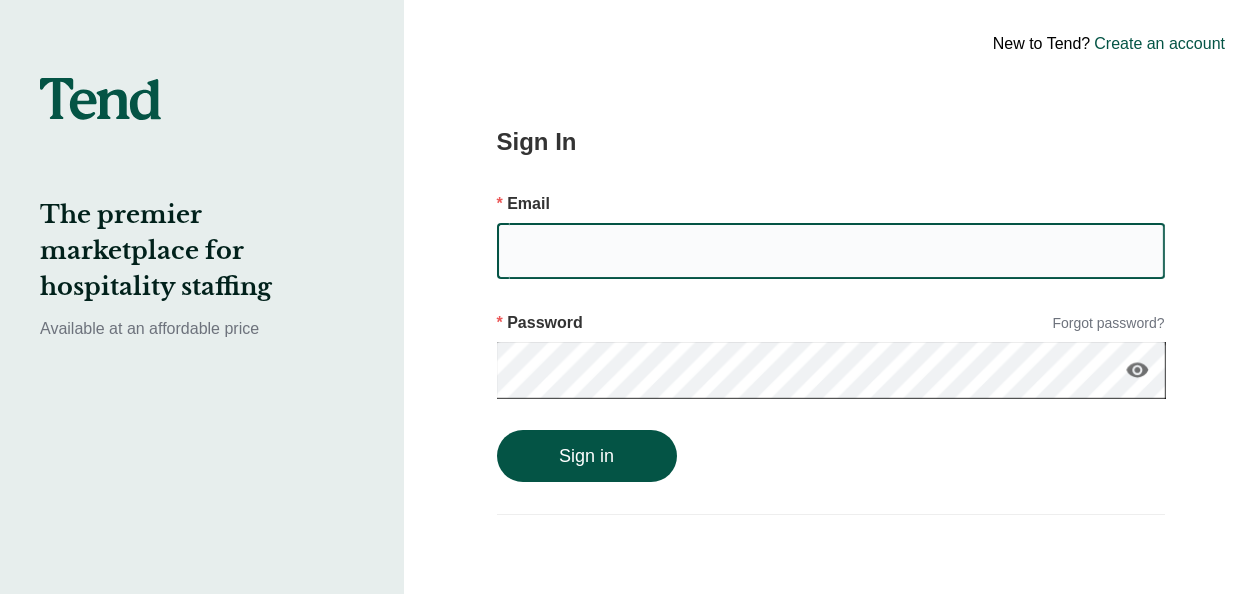 type on "[EMAIL]" 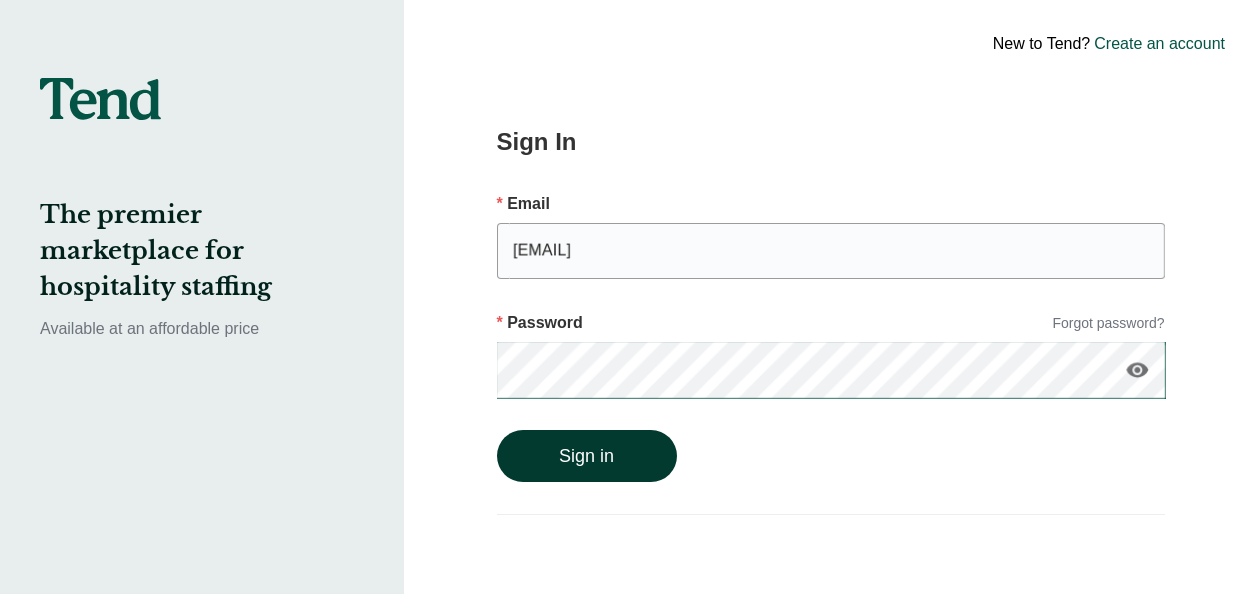 click on "Sign in" at bounding box center [587, 456] 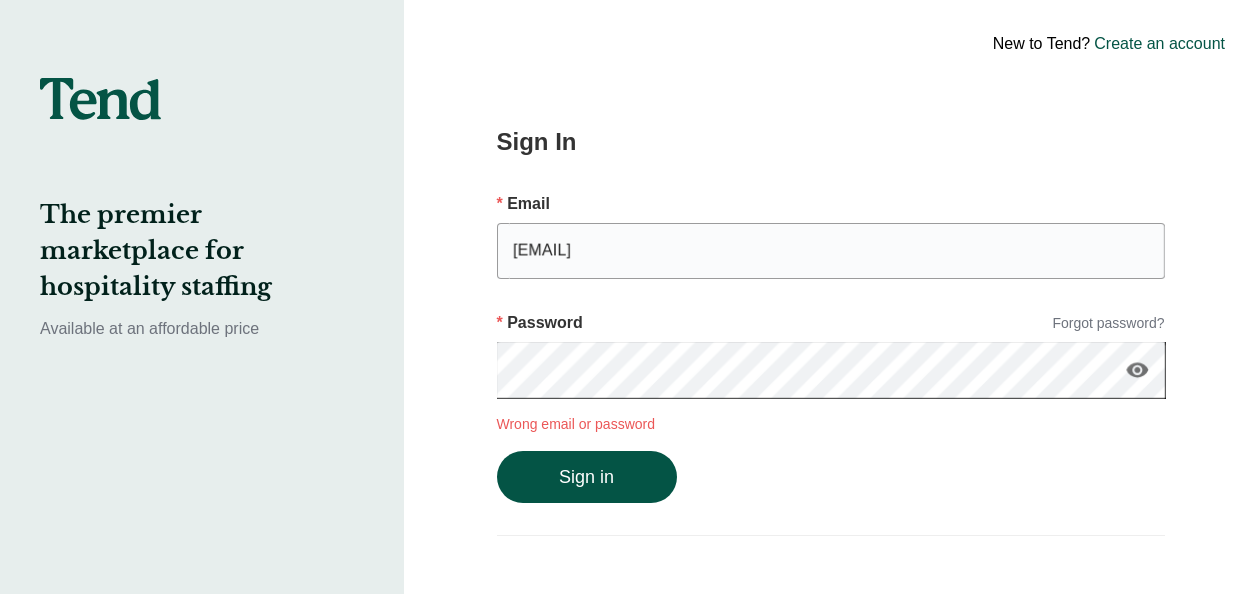 click on "Forgot password?" at bounding box center (1108, 323) 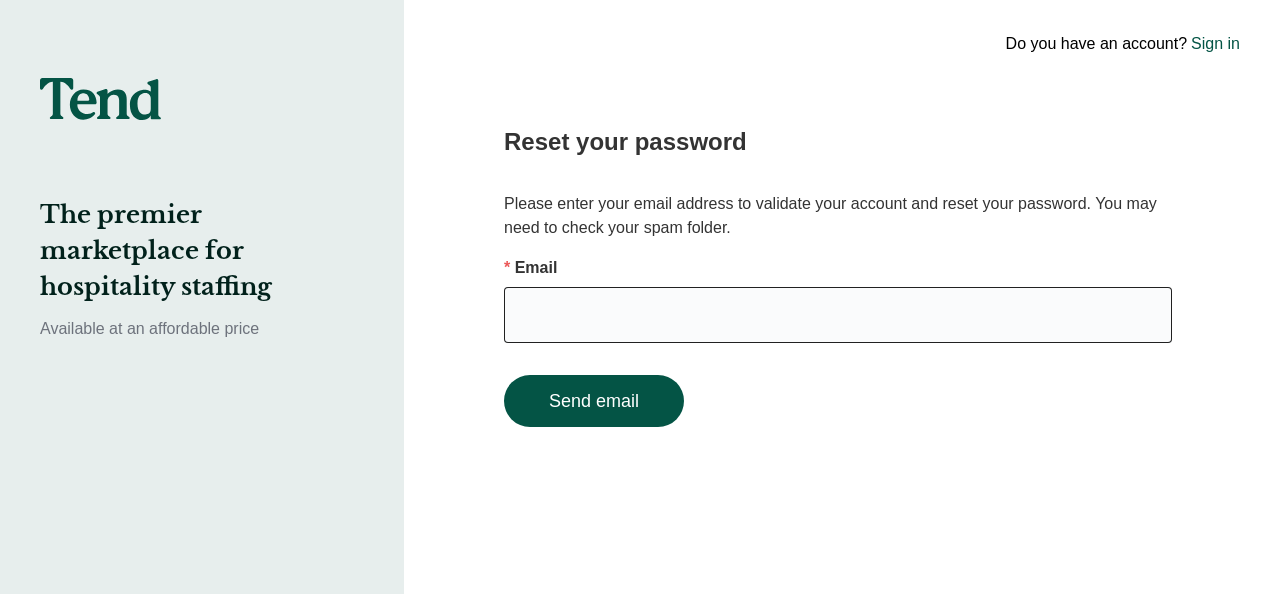 click at bounding box center [838, 315] 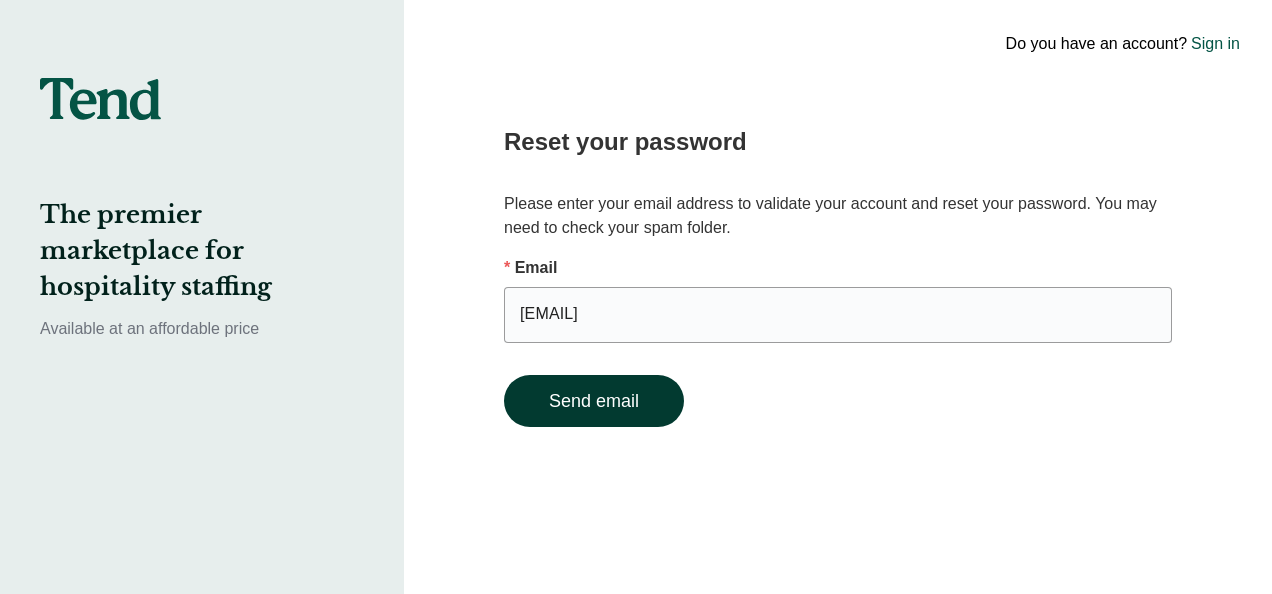 click on "Send email" at bounding box center (594, 401) 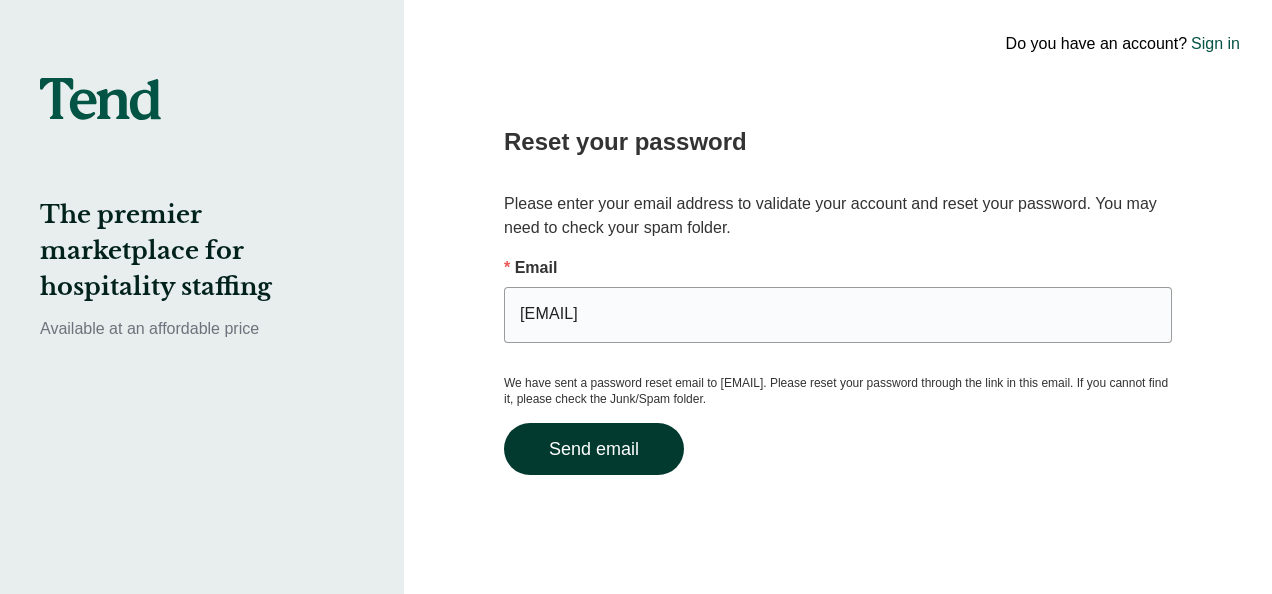 click on "Send email" at bounding box center (594, 449) 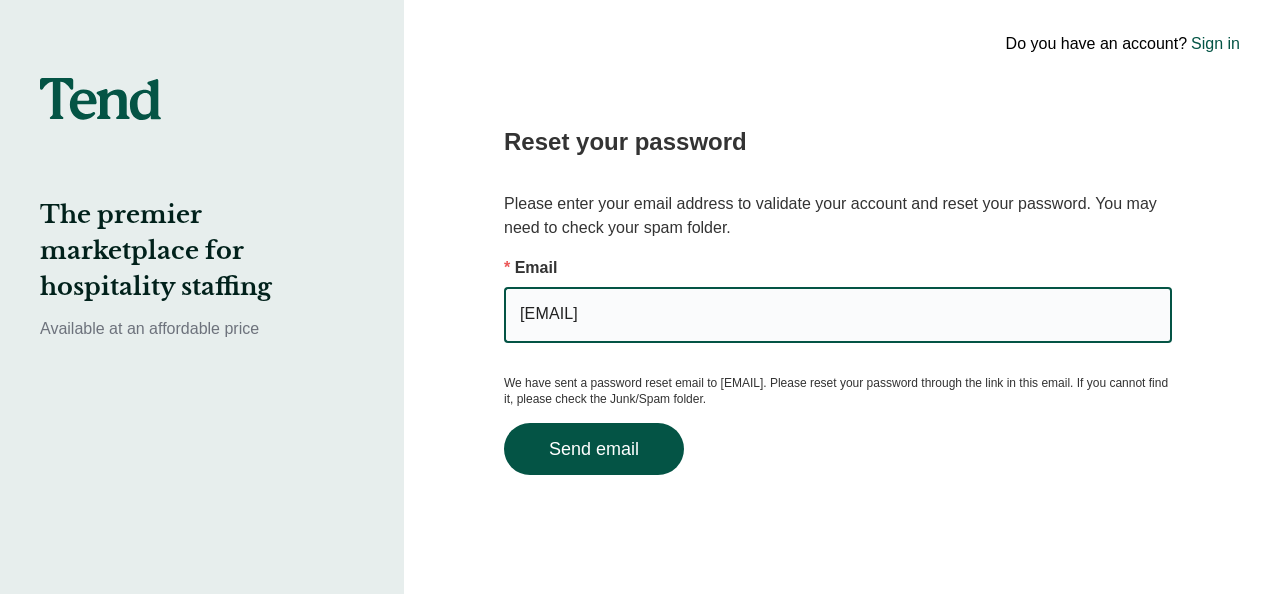 drag, startPoint x: 782, startPoint y: 319, endPoint x: 58, endPoint y: 342, distance: 724.36523 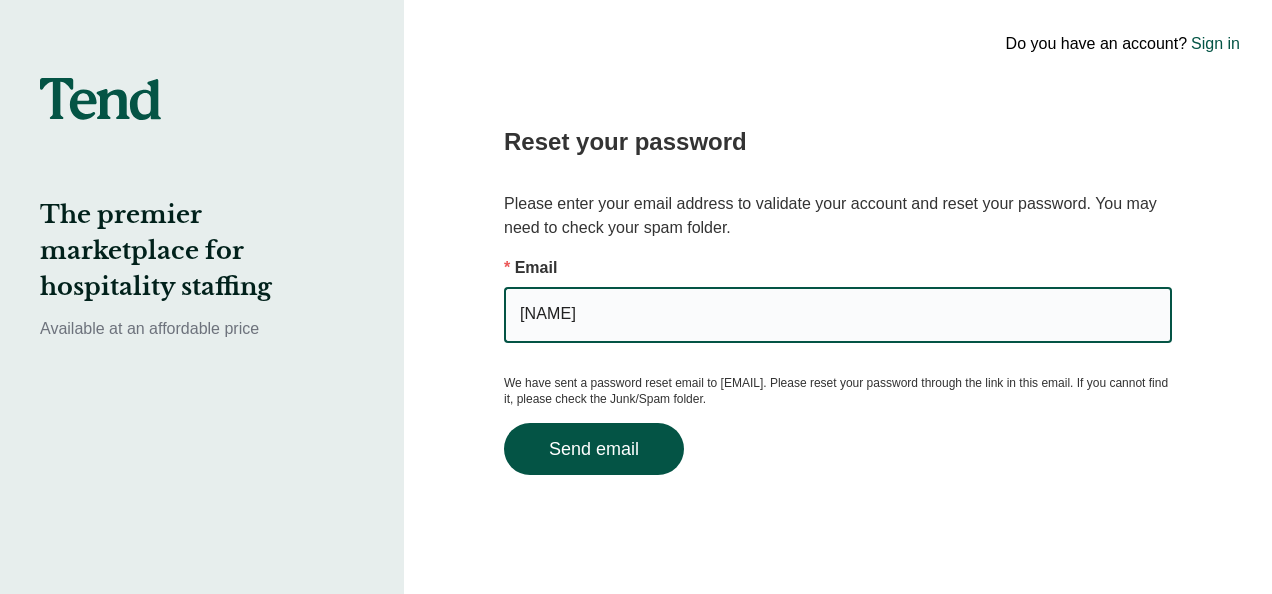 type on "[EMAIL]" 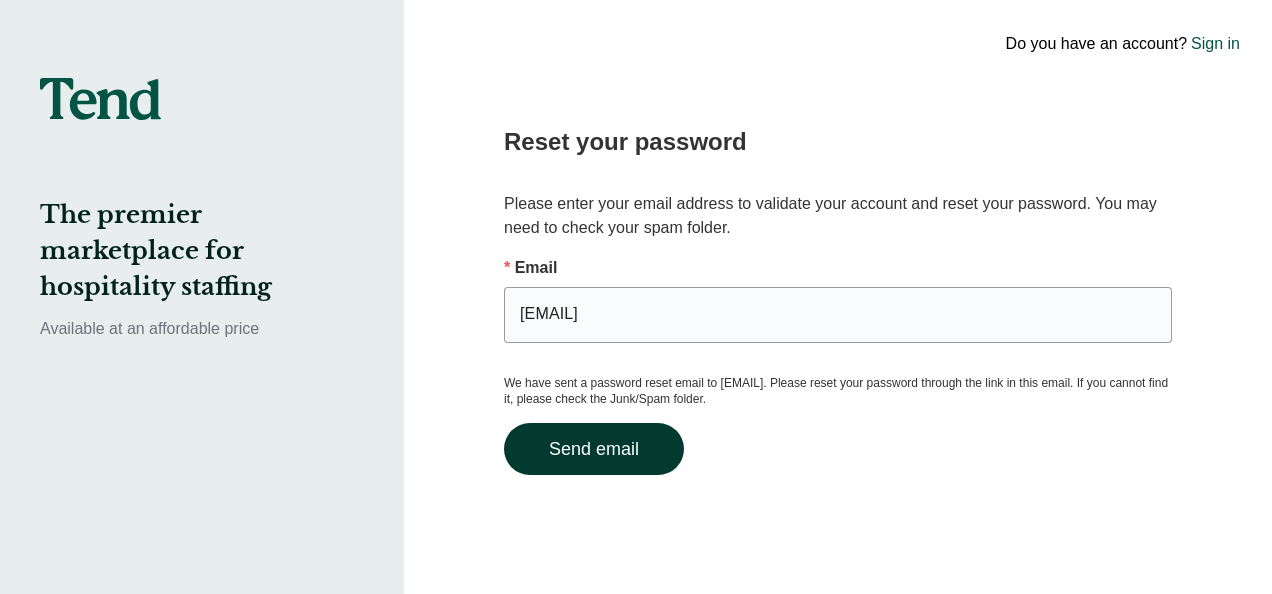 click on "Send email" at bounding box center (594, 449) 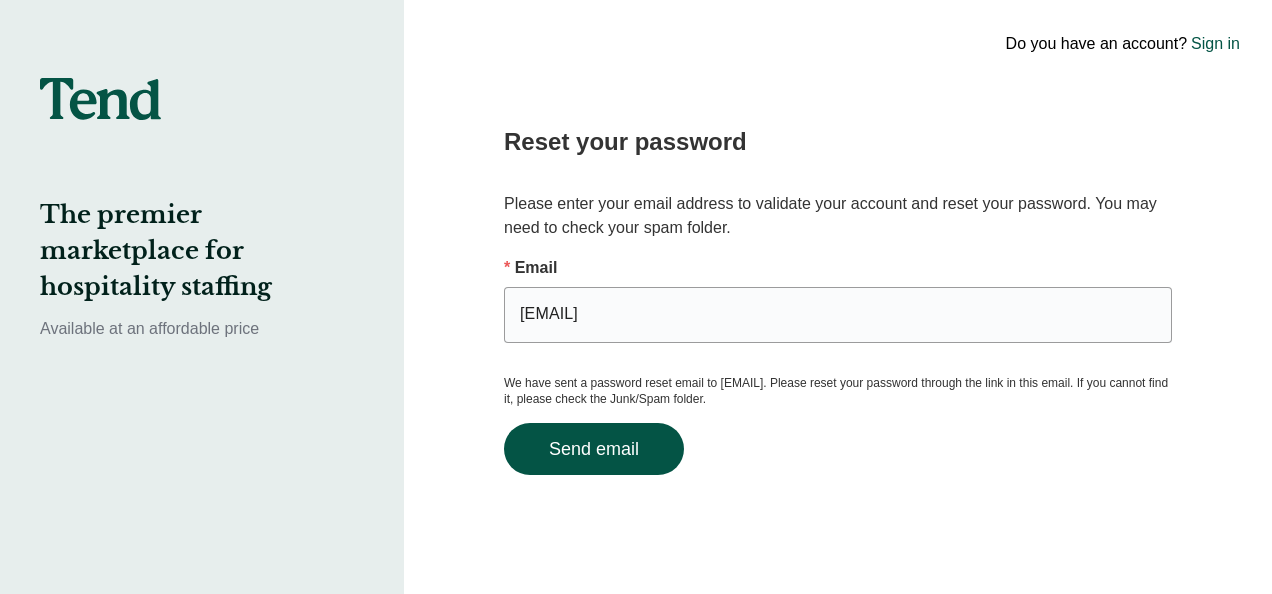click on "Sign in" at bounding box center (1215, 44) 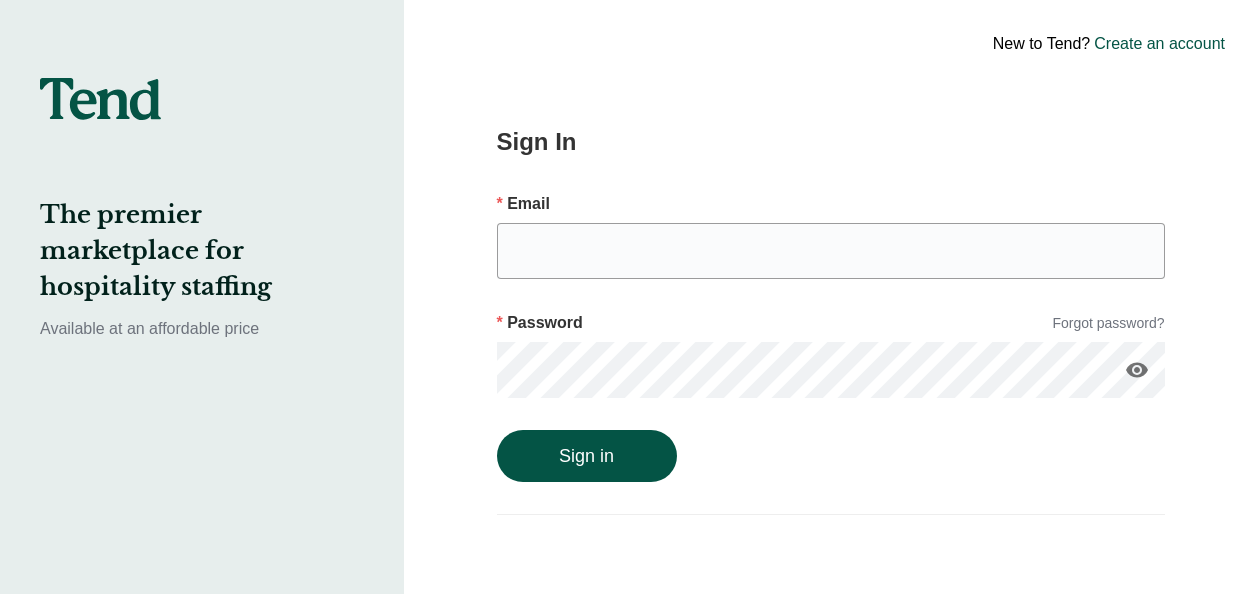 click on "Create an account" at bounding box center [1159, 44] 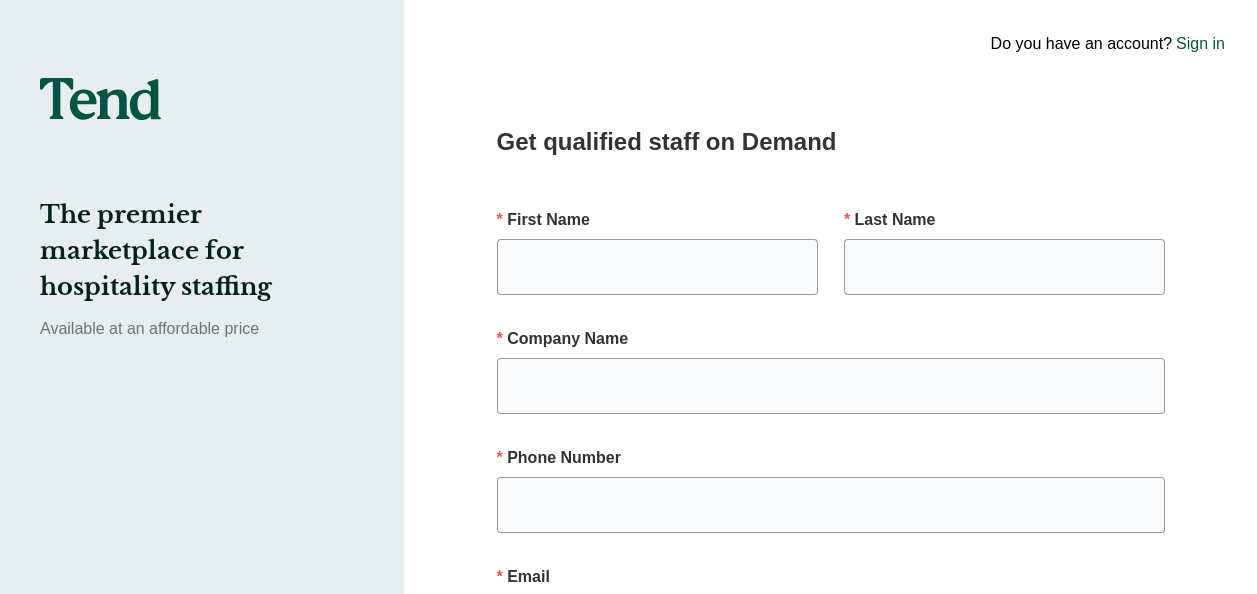 click on "First Name" at bounding box center [657, 251] 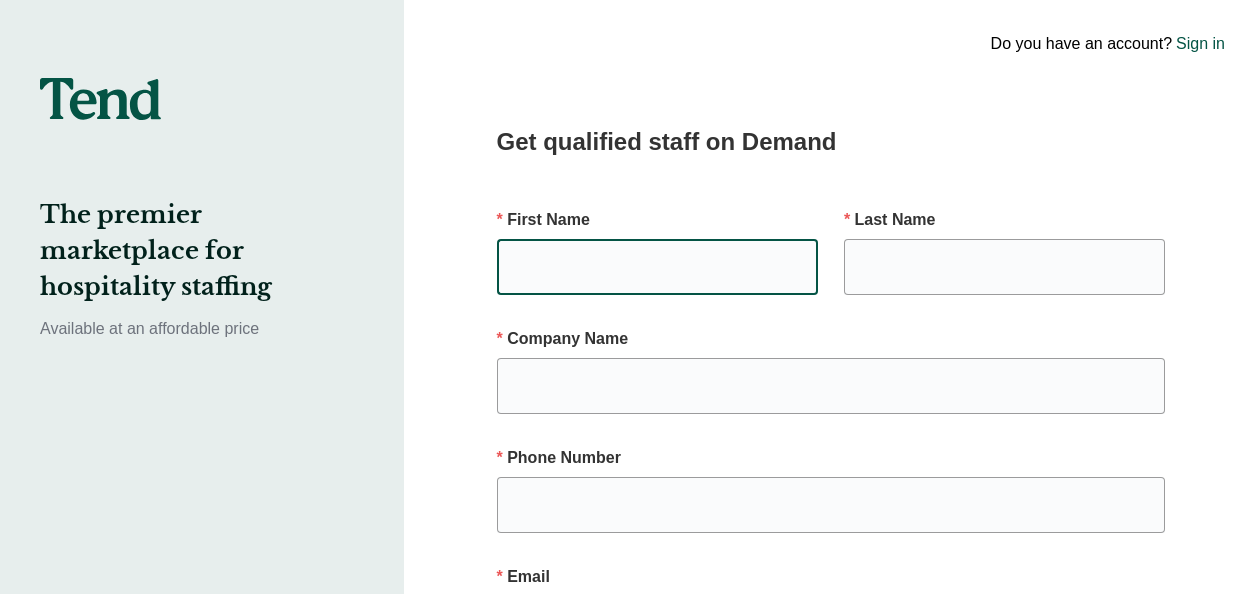 click at bounding box center [657, 267] 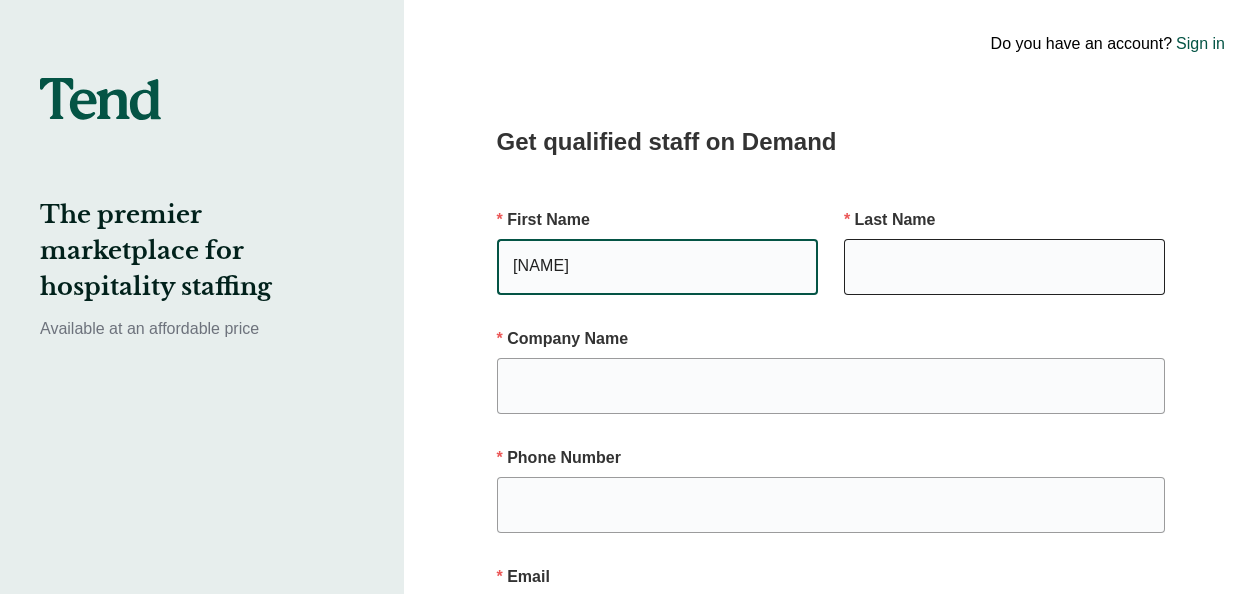 type on "[NAME]" 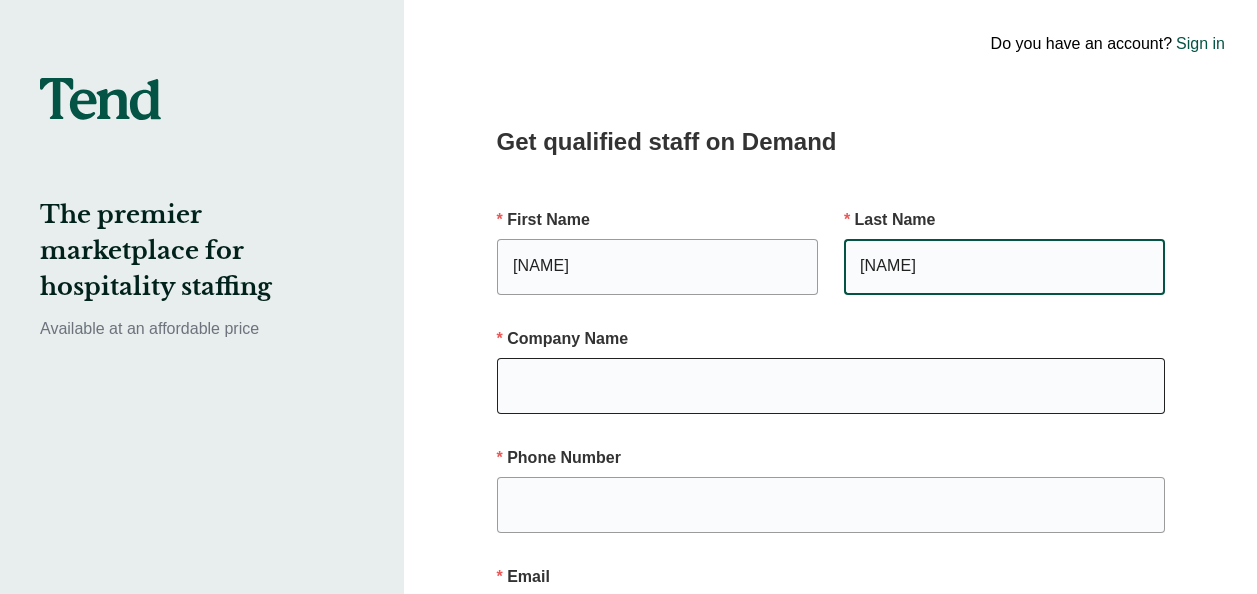 type on "[NAME]" 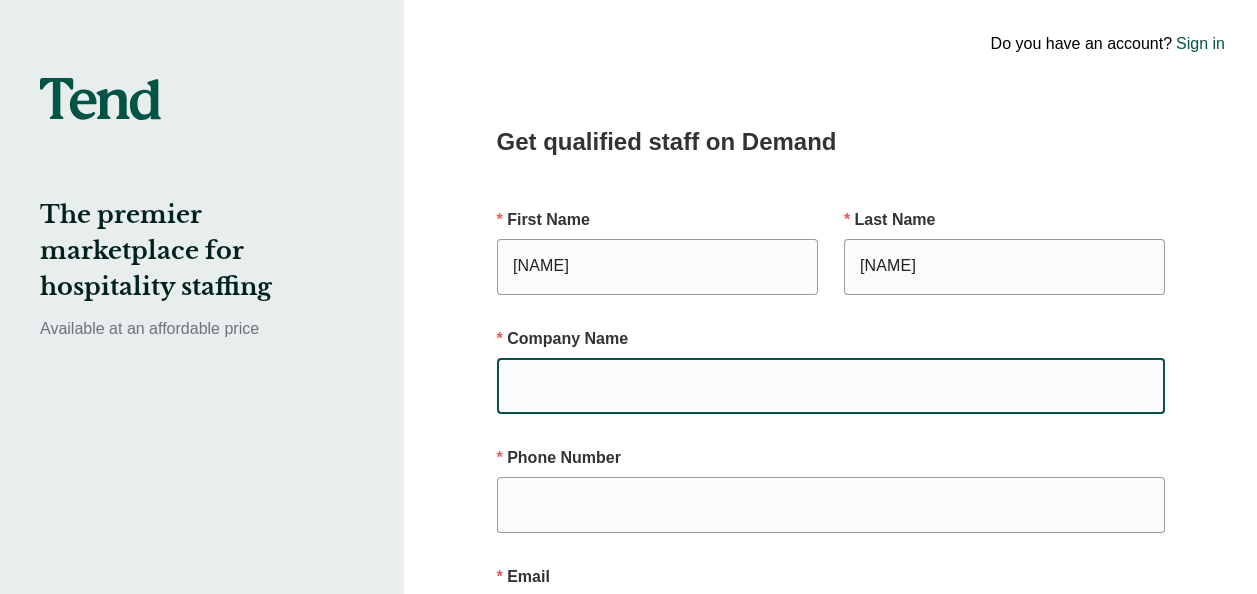 click at bounding box center [831, 386] 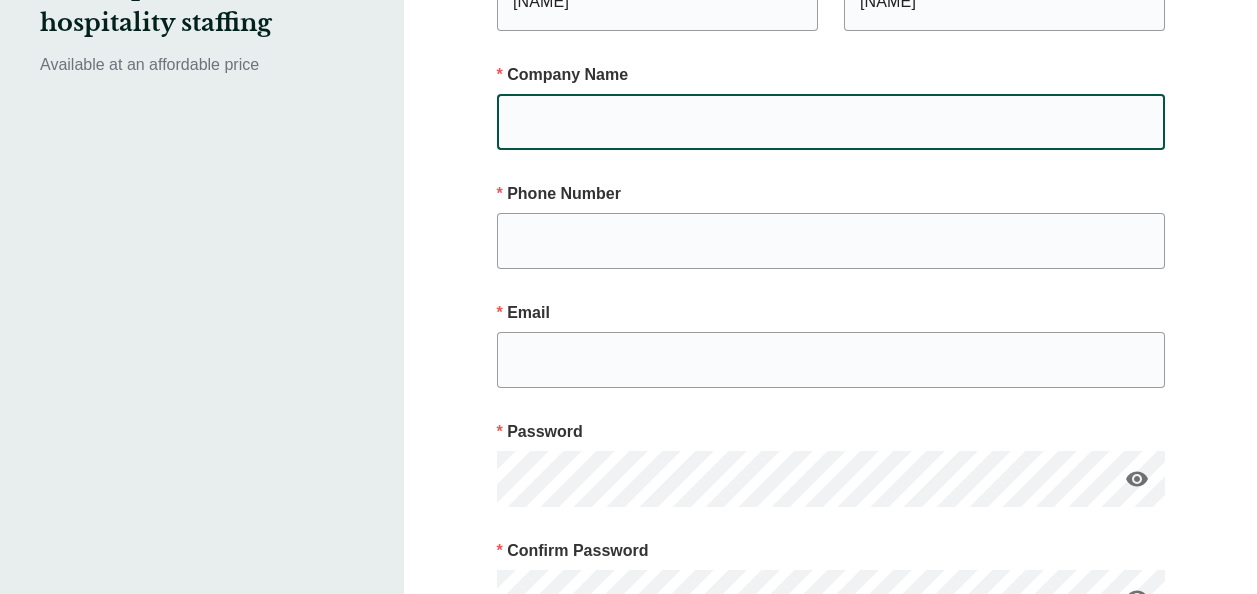 scroll, scrollTop: 0, scrollLeft: 0, axis: both 